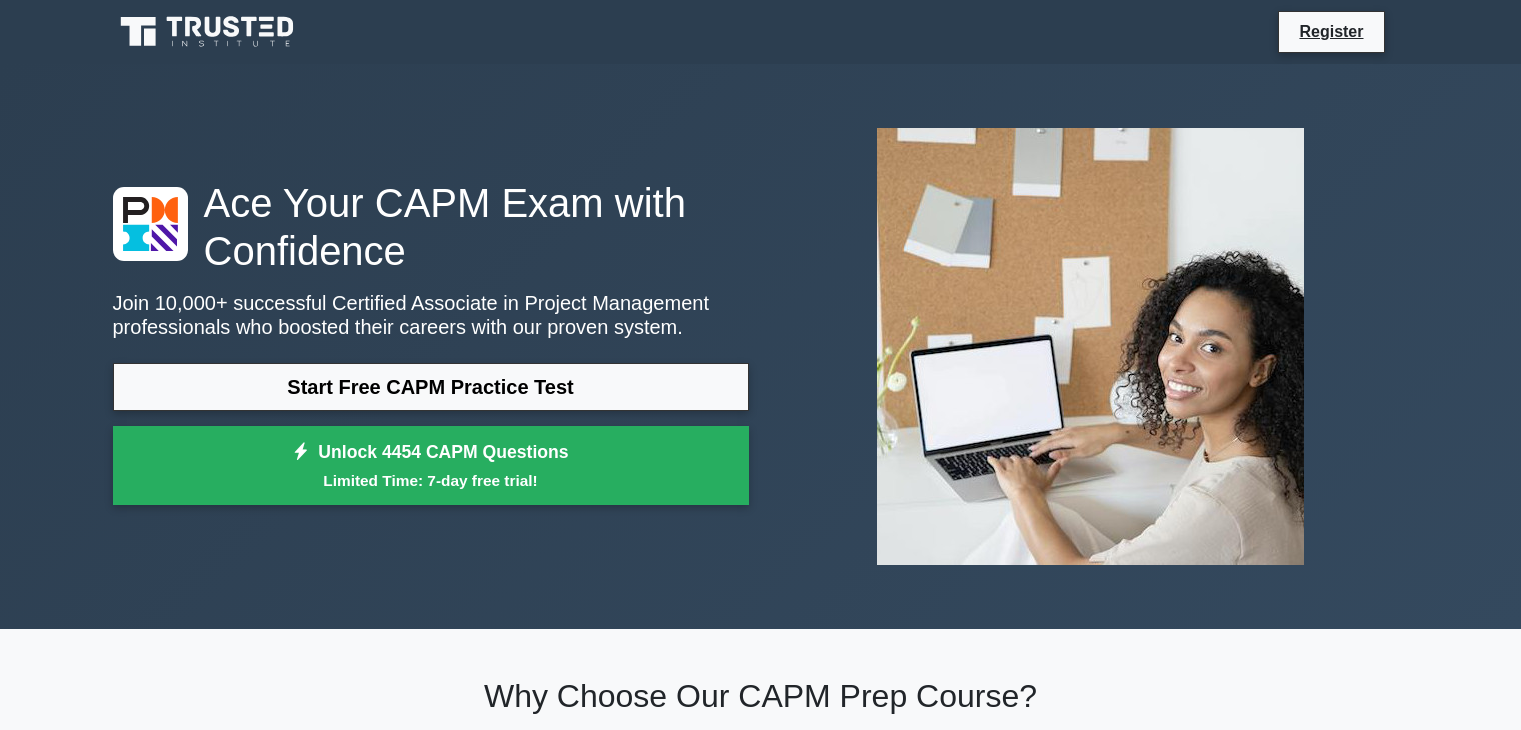 scroll, scrollTop: 0, scrollLeft: 0, axis: both 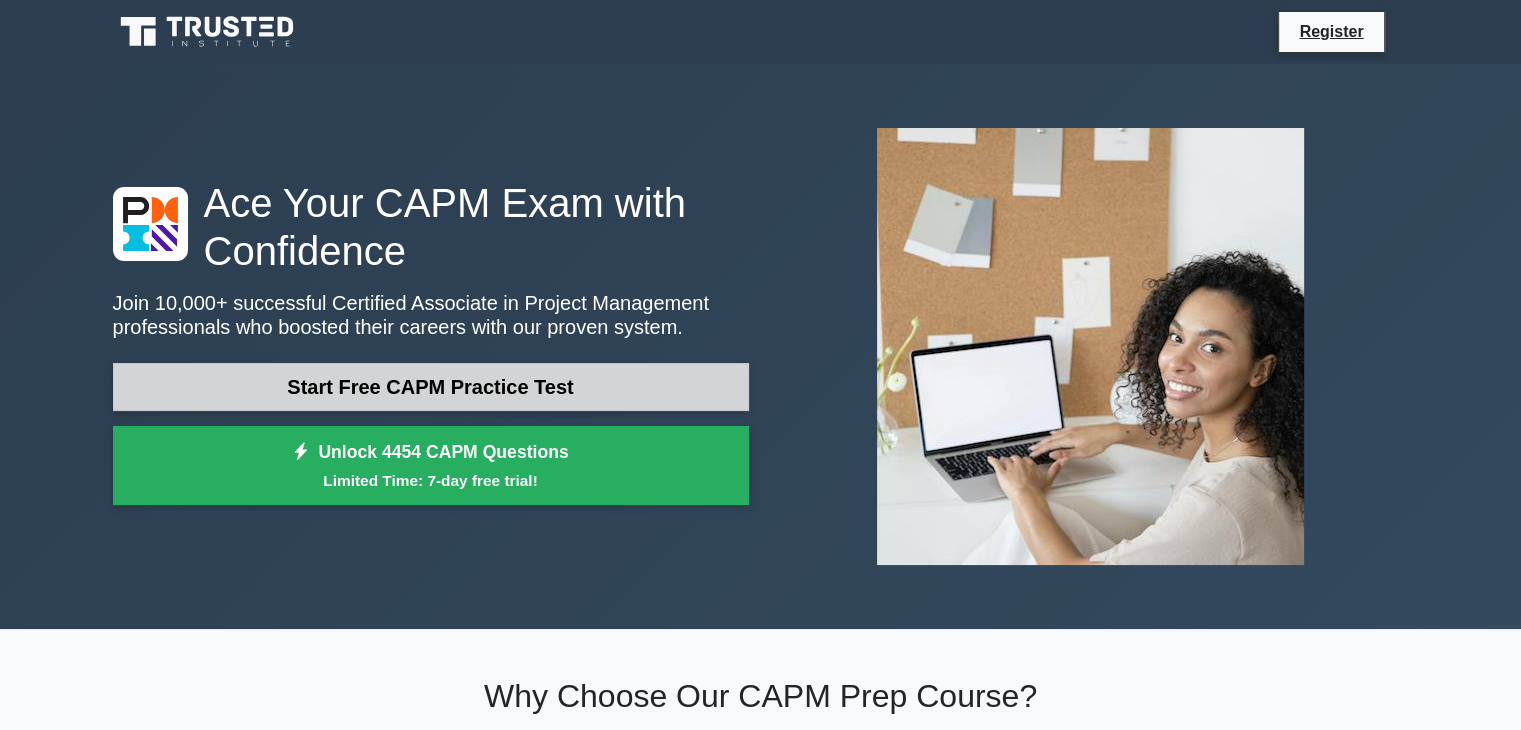 click on "Start Free CAPM Practice Test" at bounding box center (431, 387) 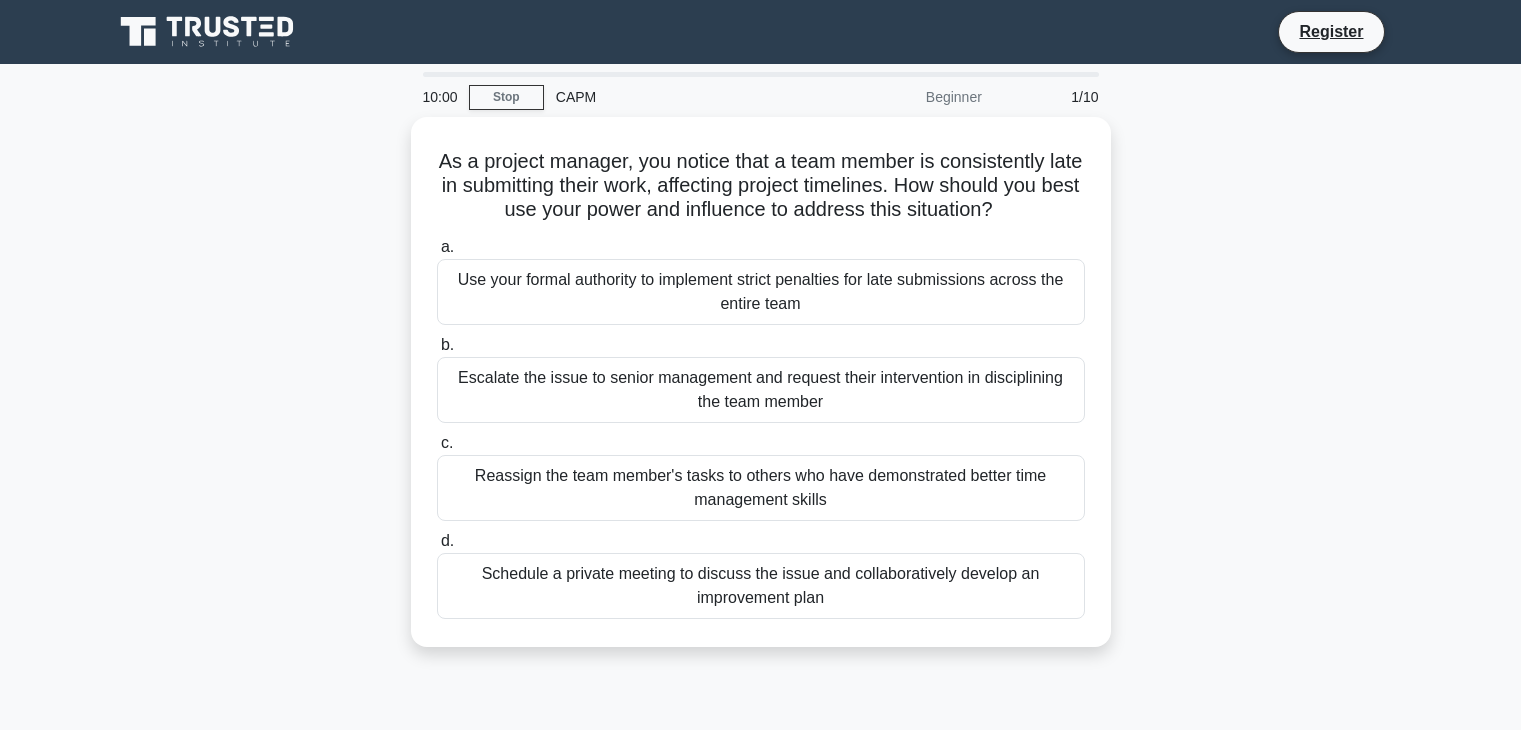 scroll, scrollTop: 0, scrollLeft: 0, axis: both 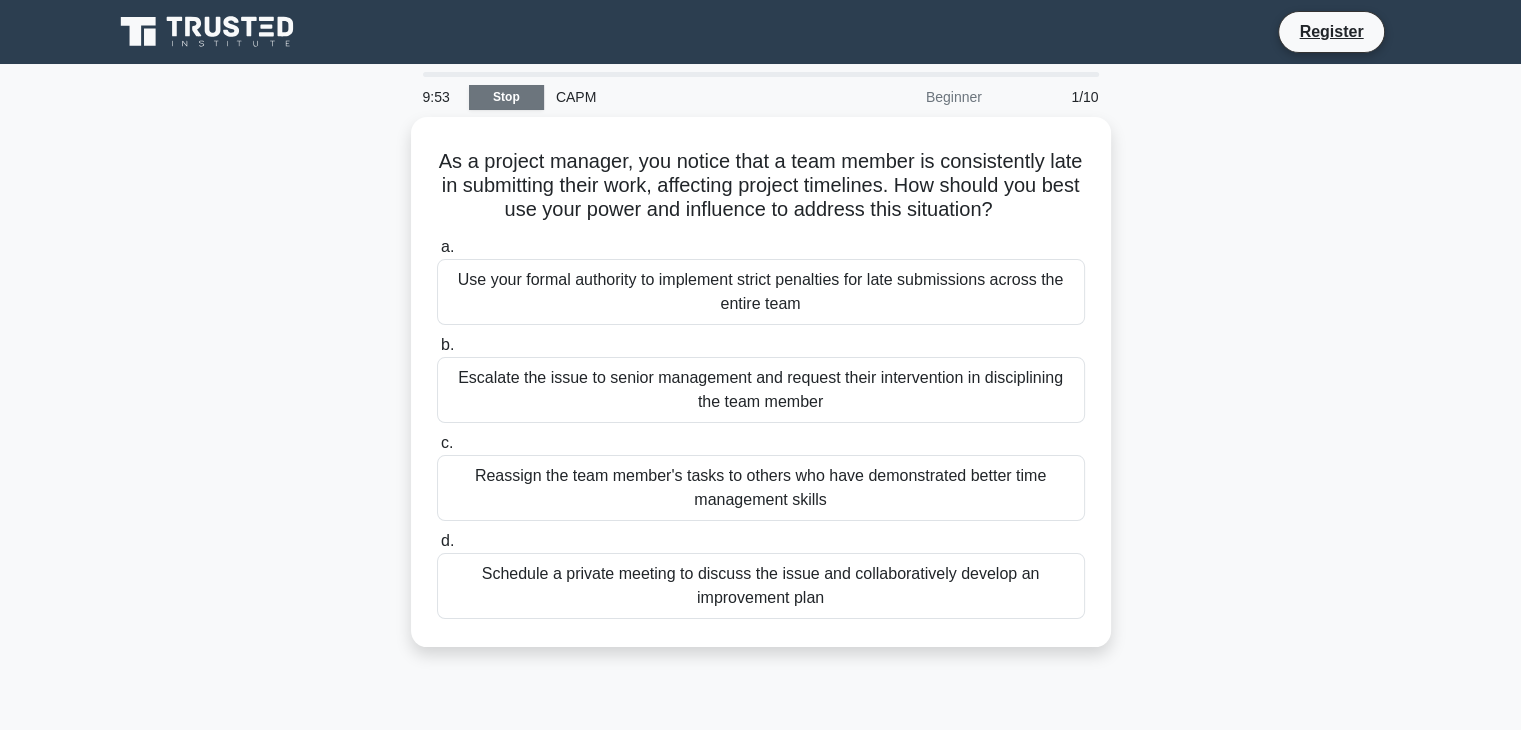 click on "Stop" at bounding box center [506, 97] 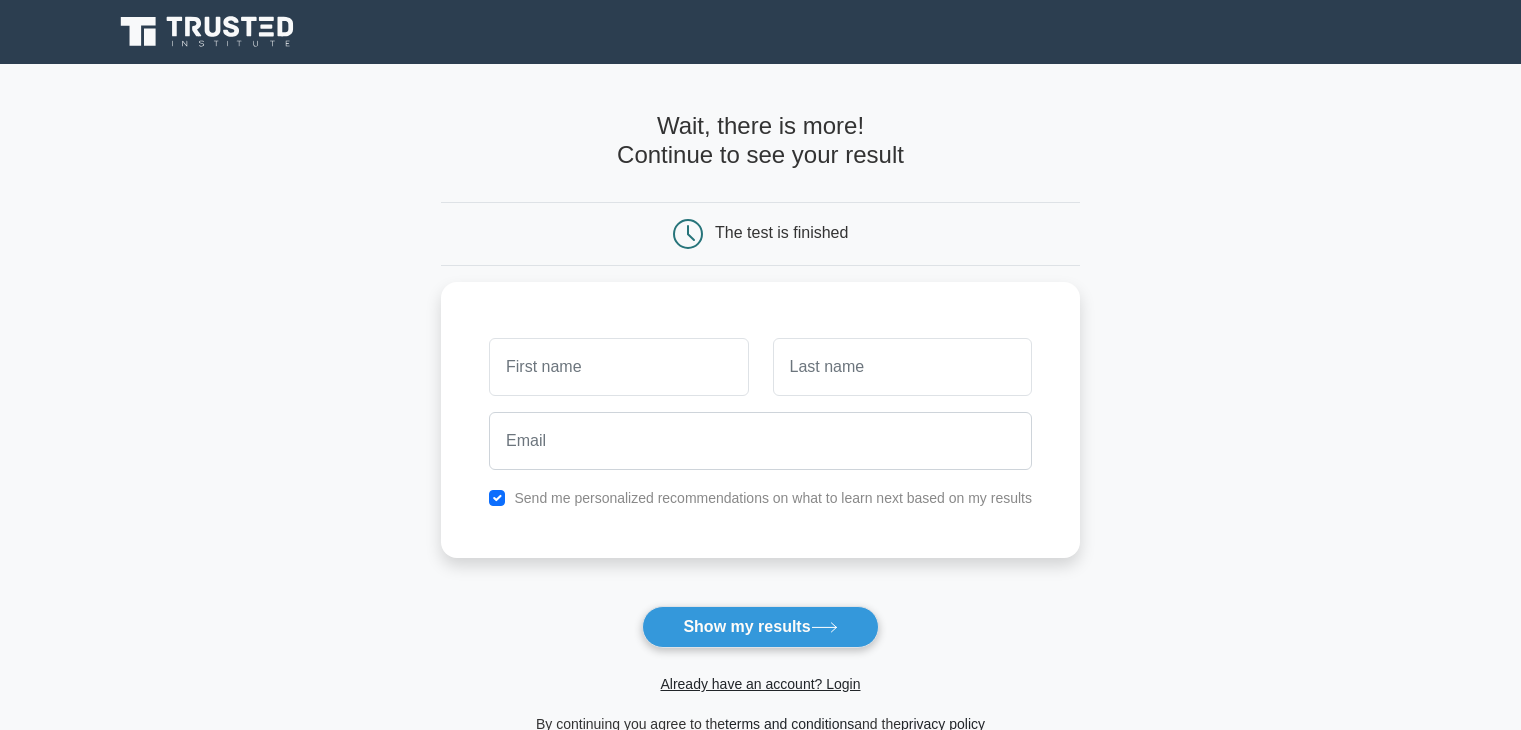 scroll, scrollTop: 0, scrollLeft: 0, axis: both 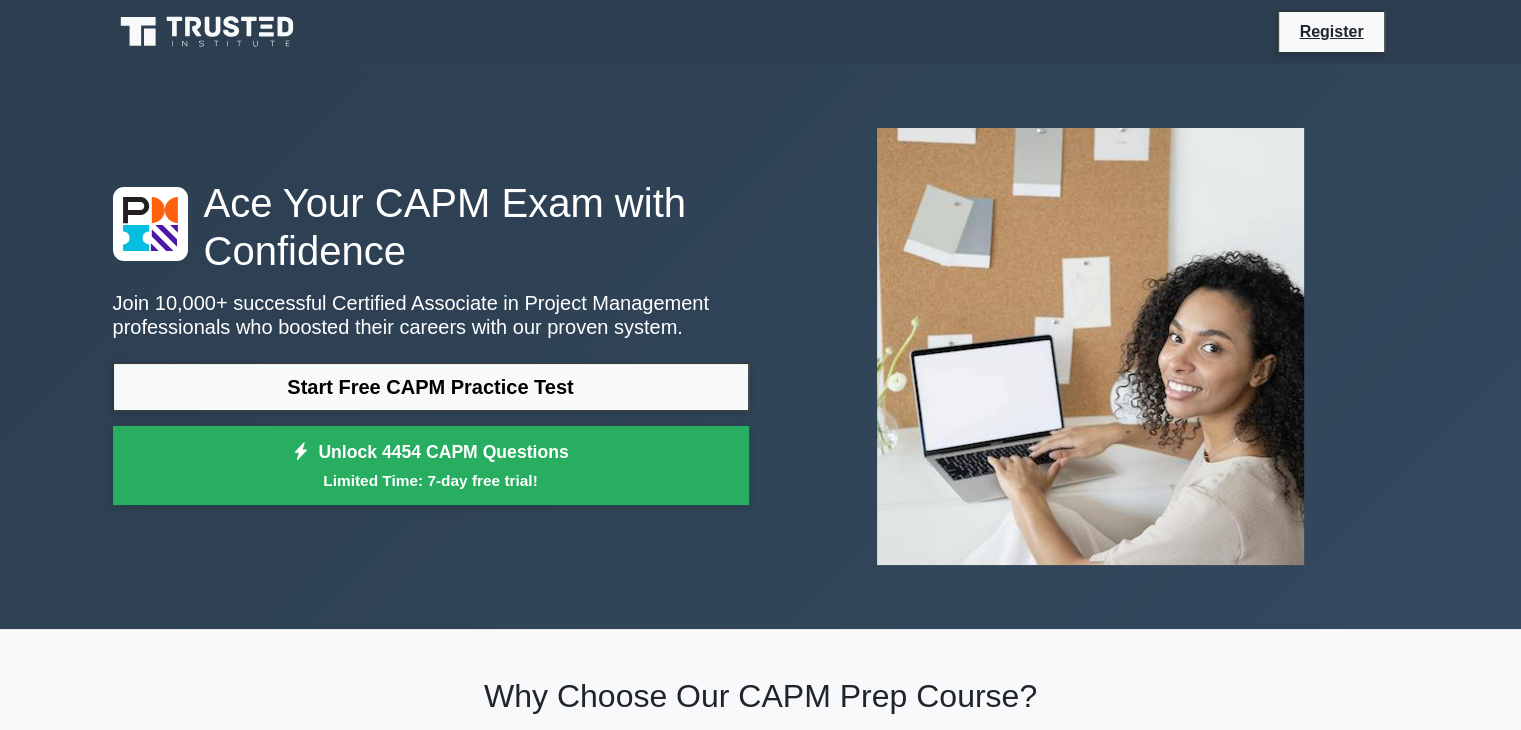 click on "Start Free CAPM Practice Test" at bounding box center [431, 387] 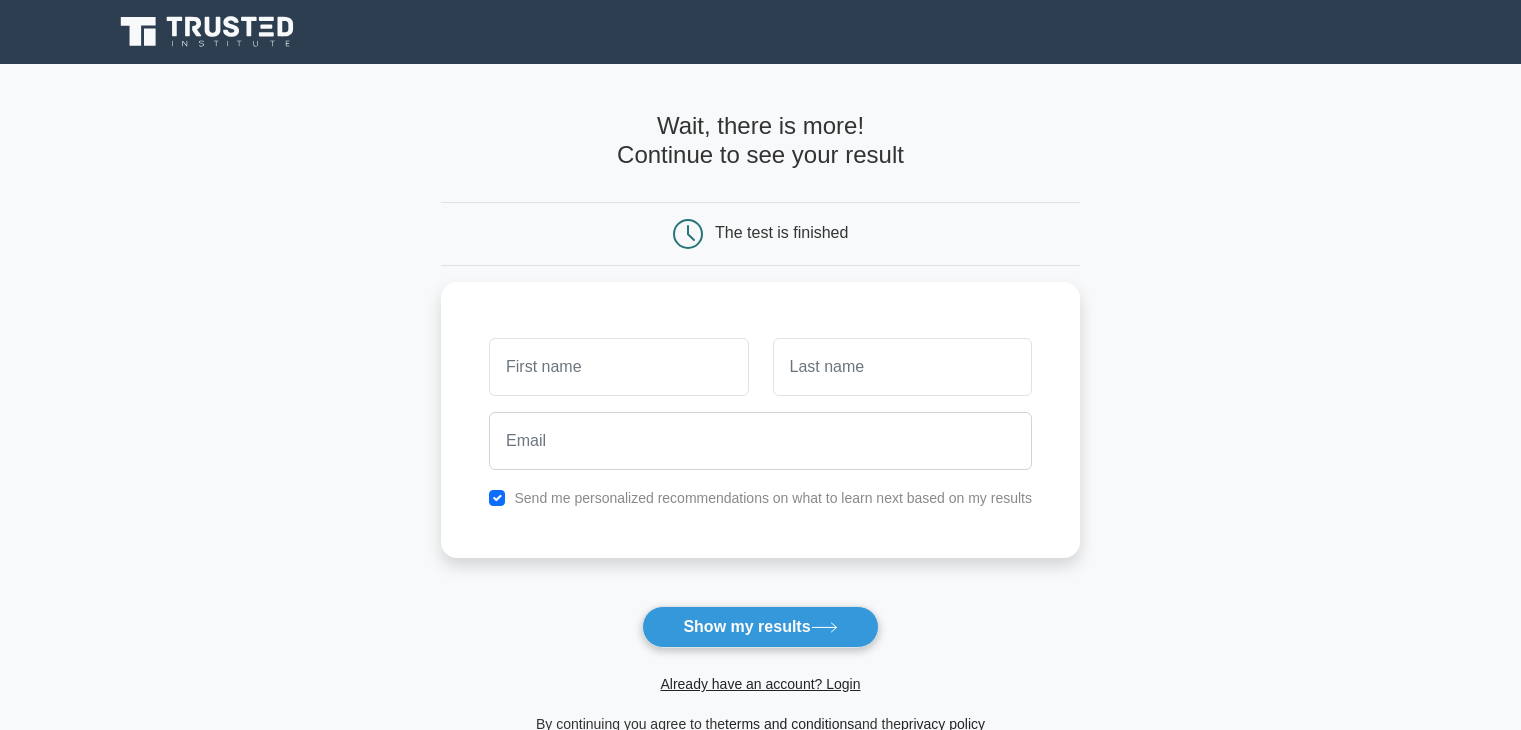 scroll, scrollTop: 0, scrollLeft: 0, axis: both 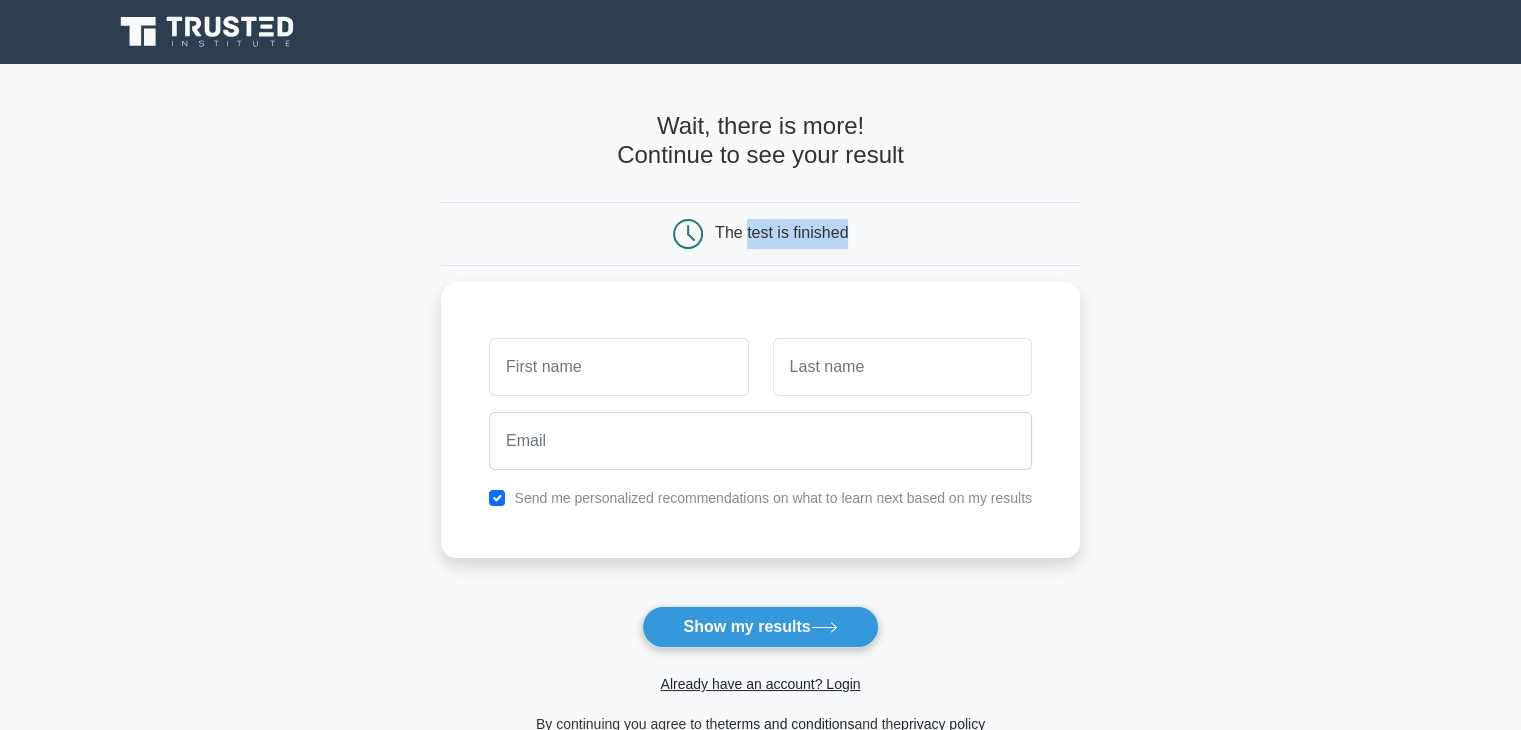 drag, startPoint x: 745, startPoint y: 224, endPoint x: 883, endPoint y: 220, distance: 138.05795 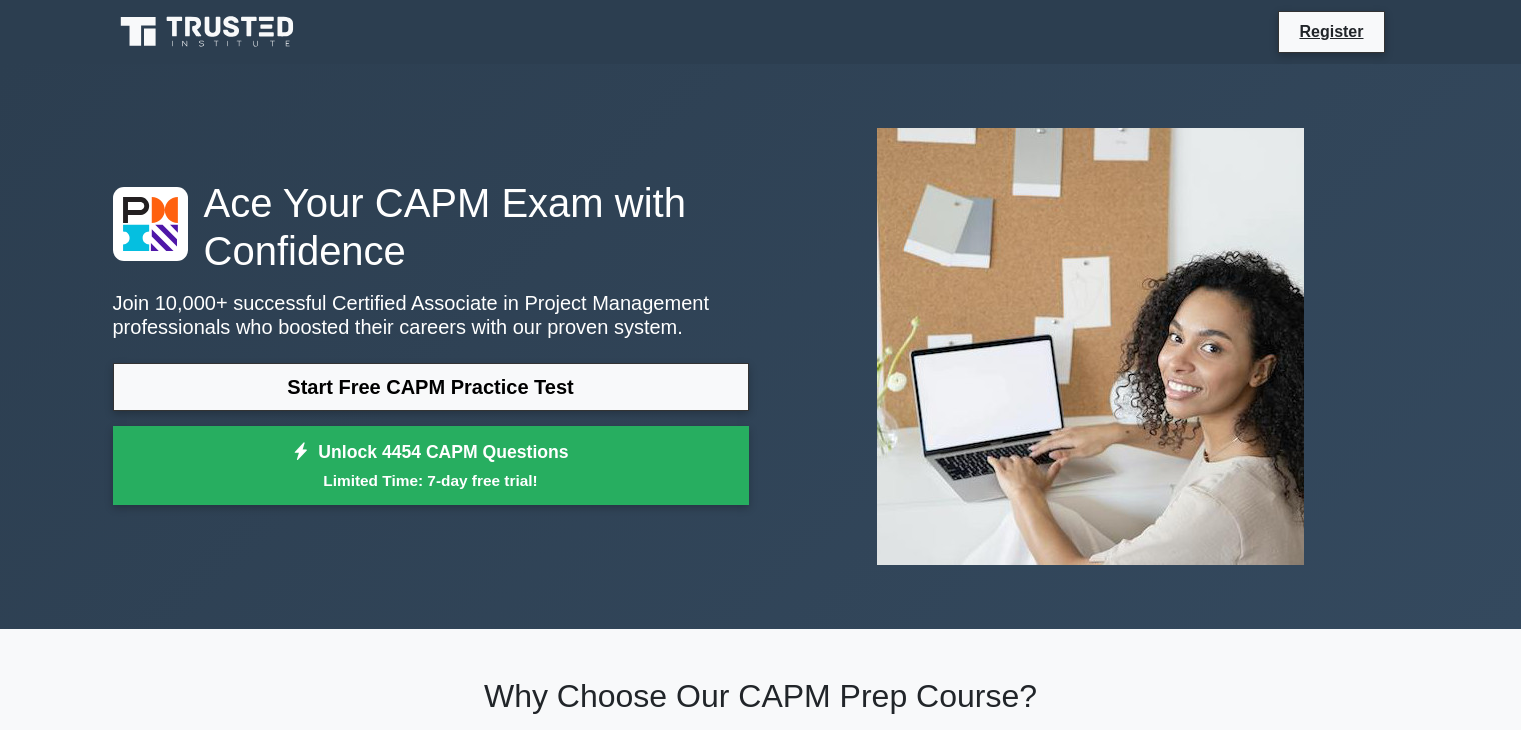 scroll, scrollTop: 0, scrollLeft: 0, axis: both 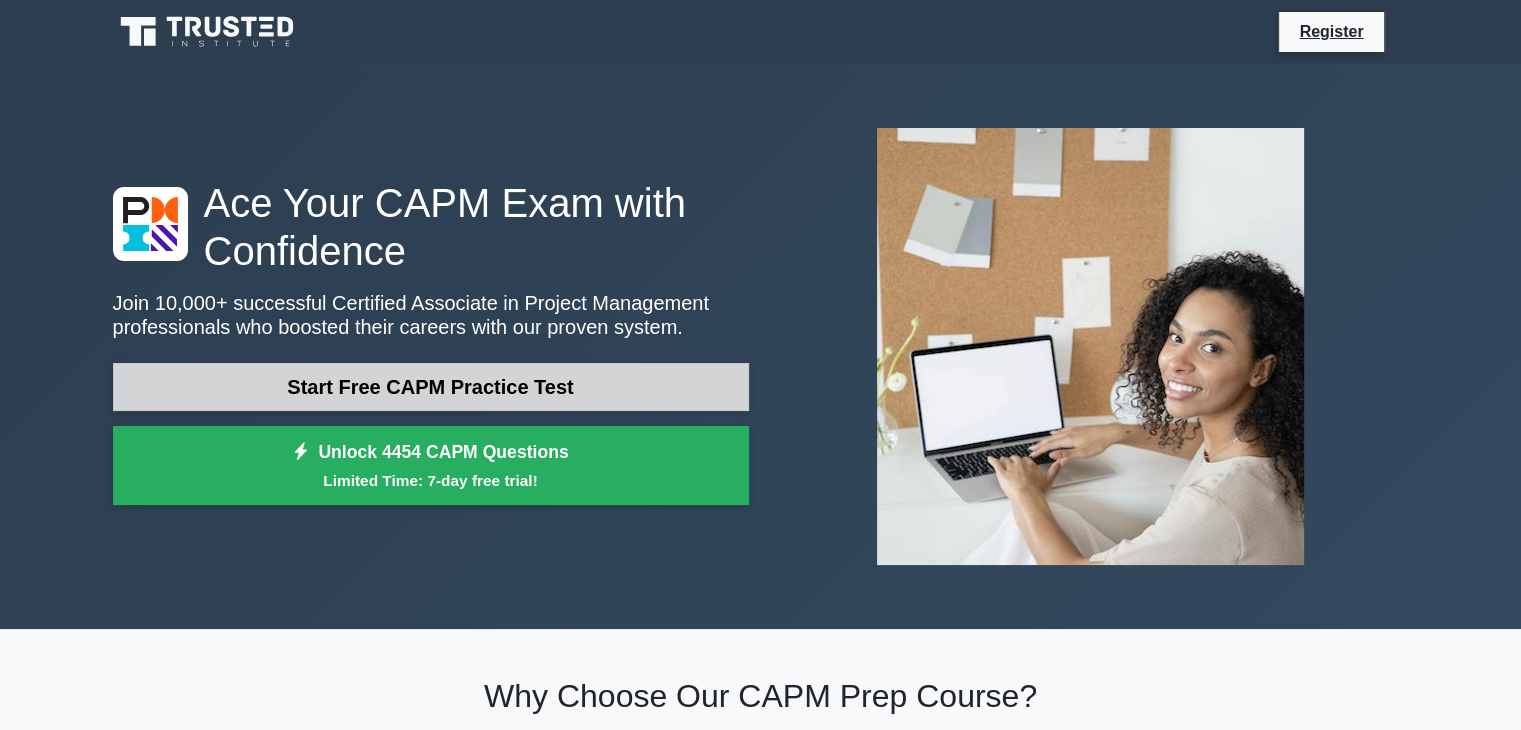 click on "Start Free CAPM Practice Test" at bounding box center (431, 387) 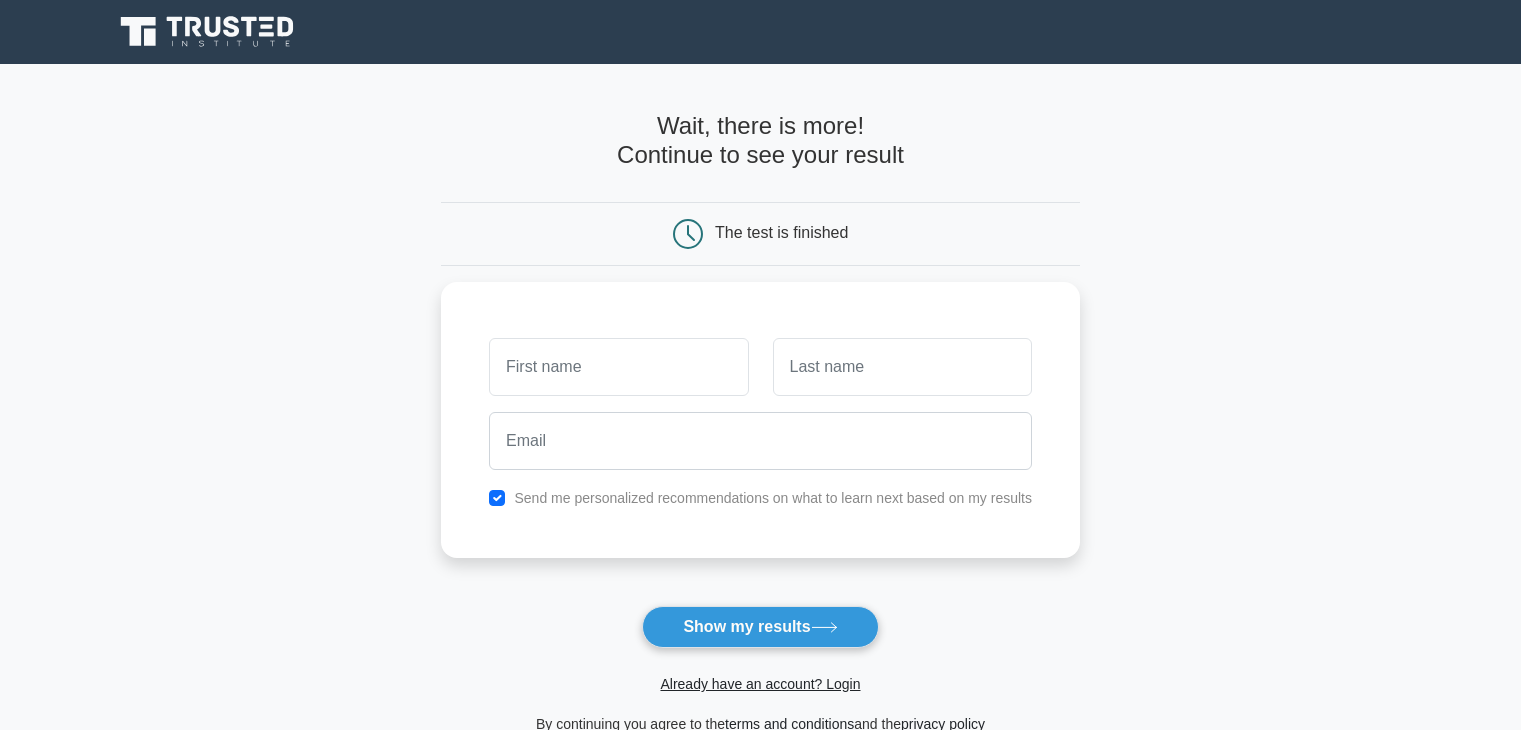 scroll, scrollTop: 0, scrollLeft: 0, axis: both 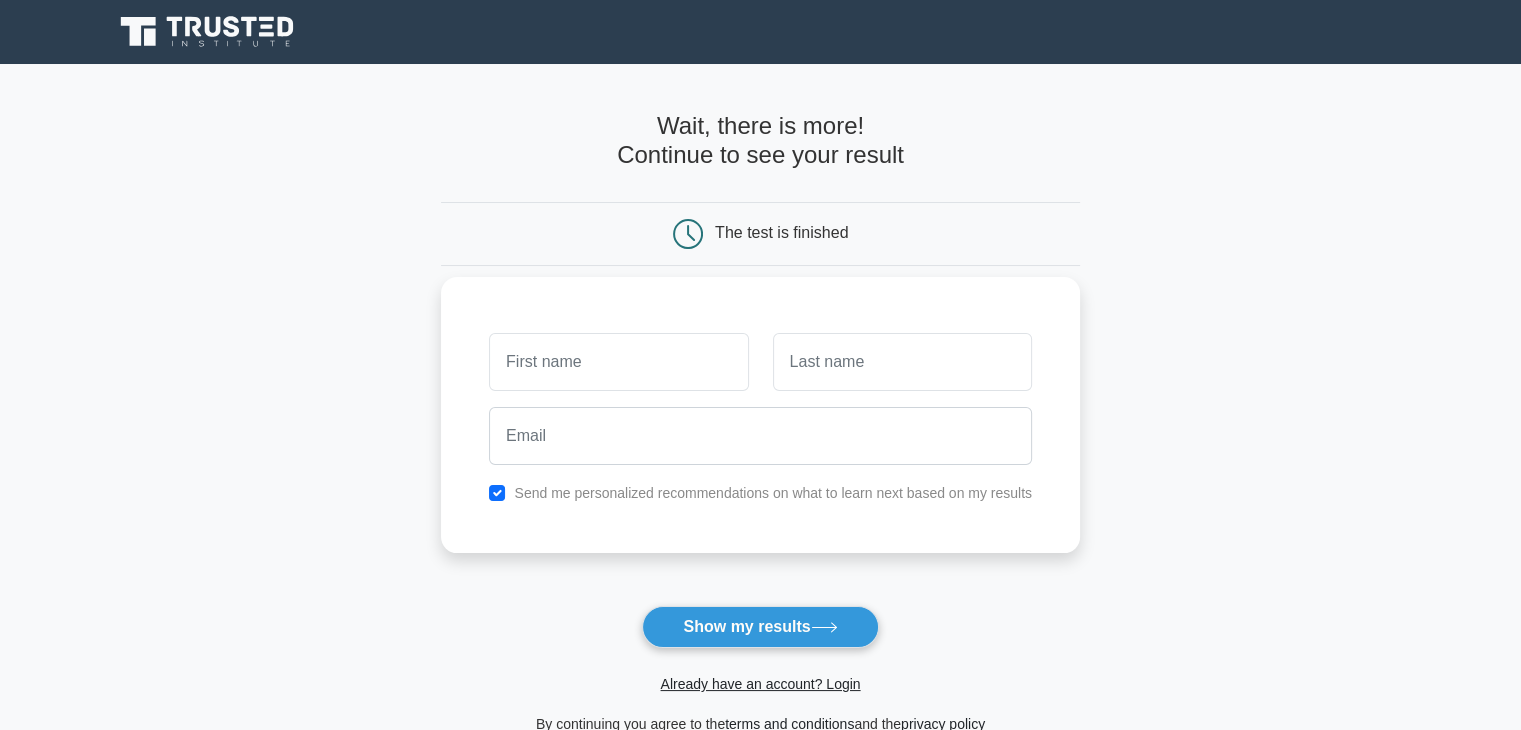 click at bounding box center [618, 362] 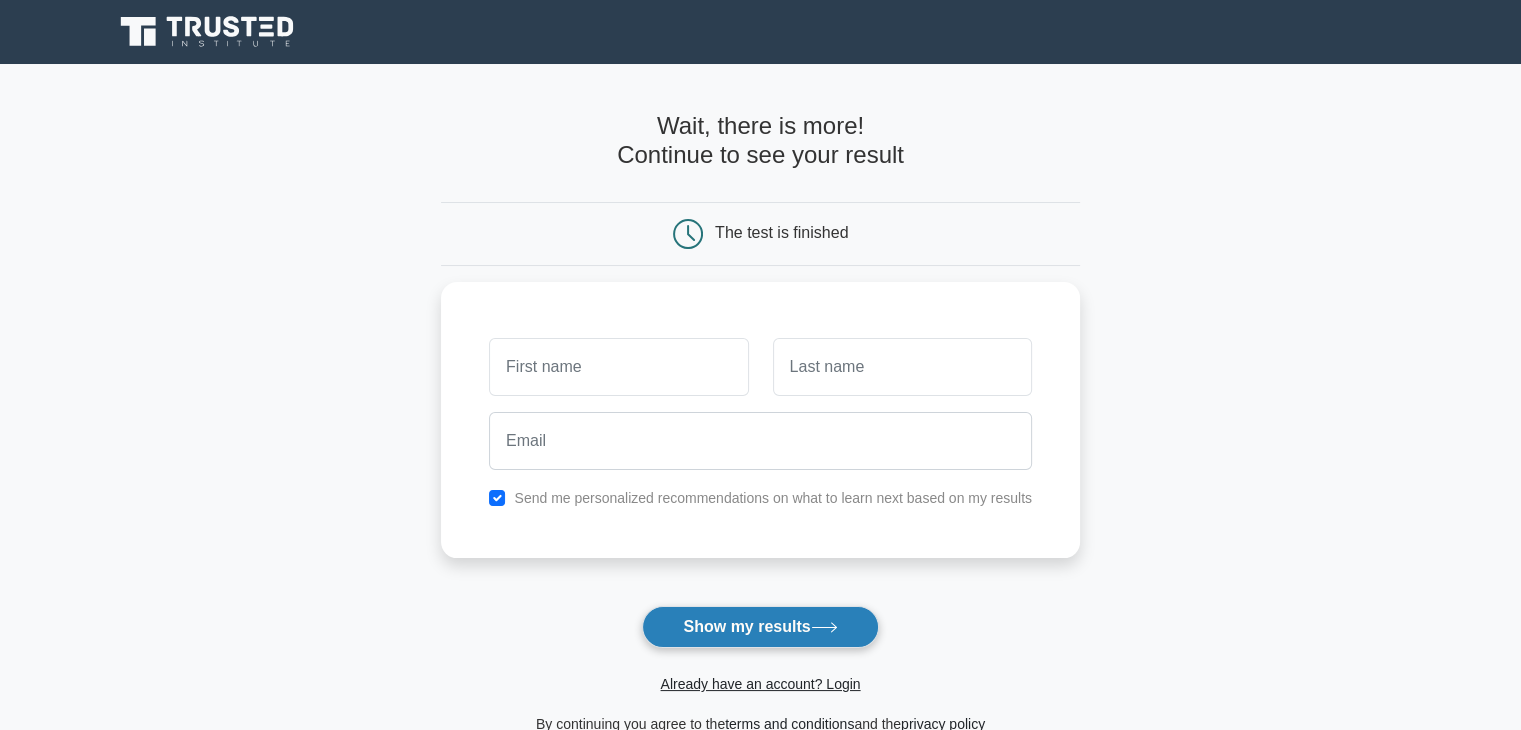 click on "Show my results" at bounding box center [760, 627] 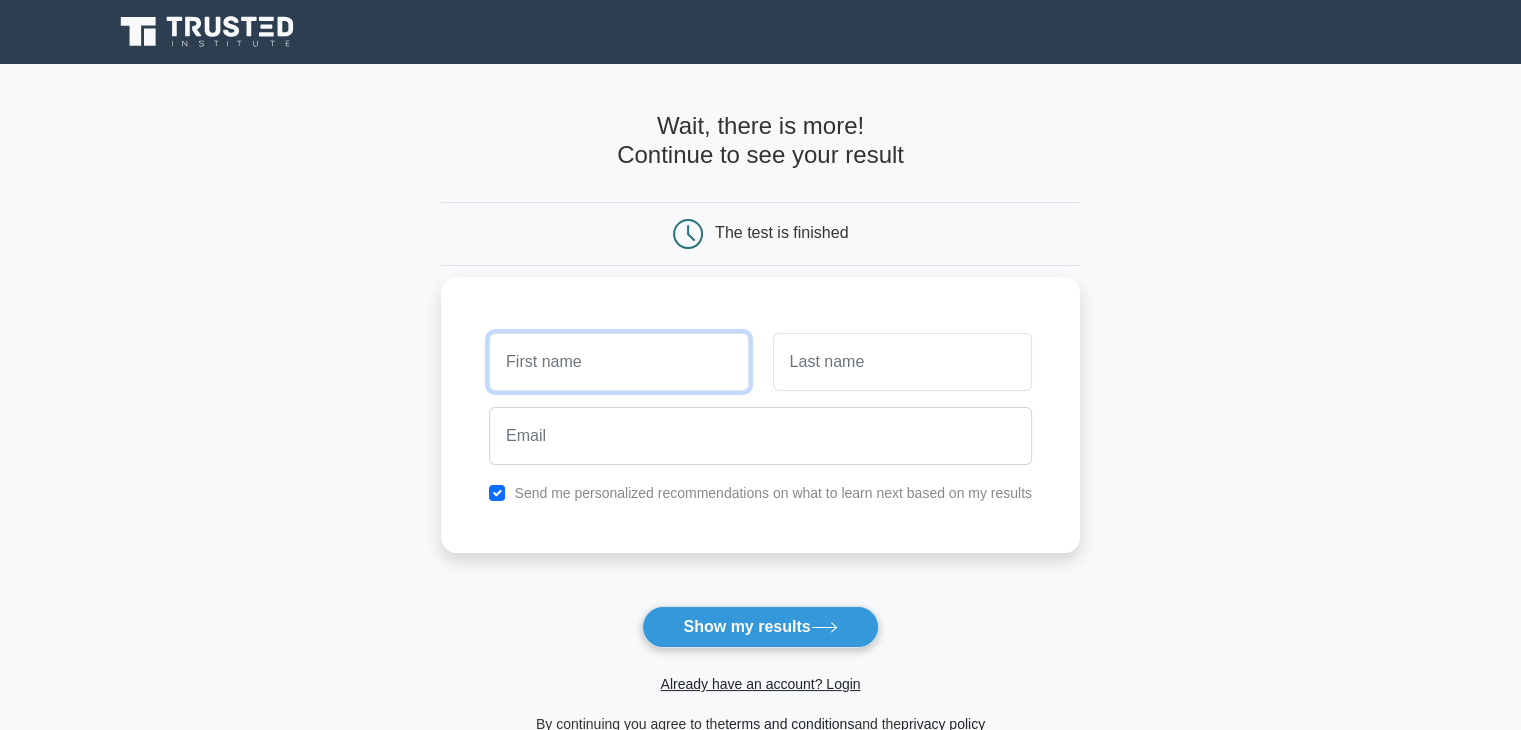 click at bounding box center (618, 362) 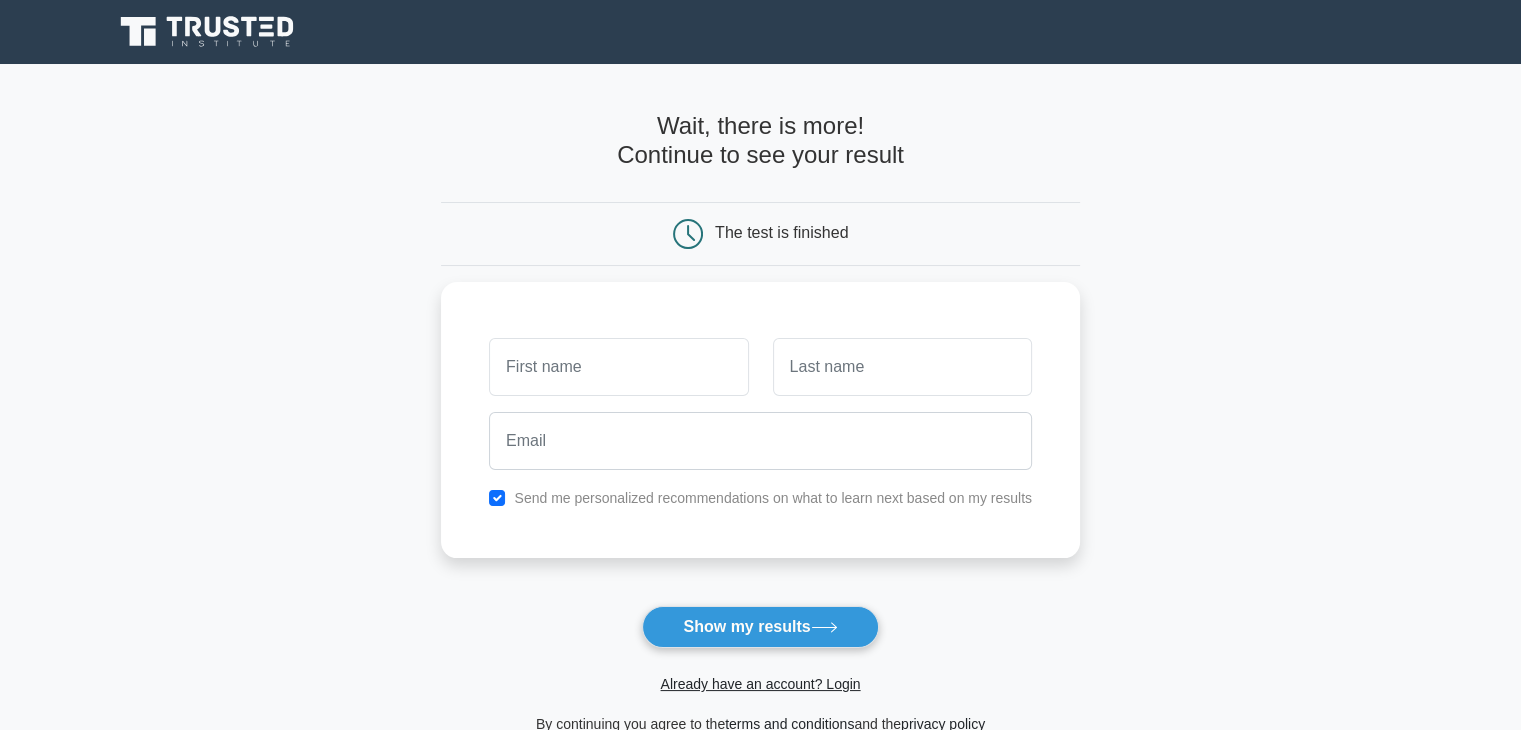 click 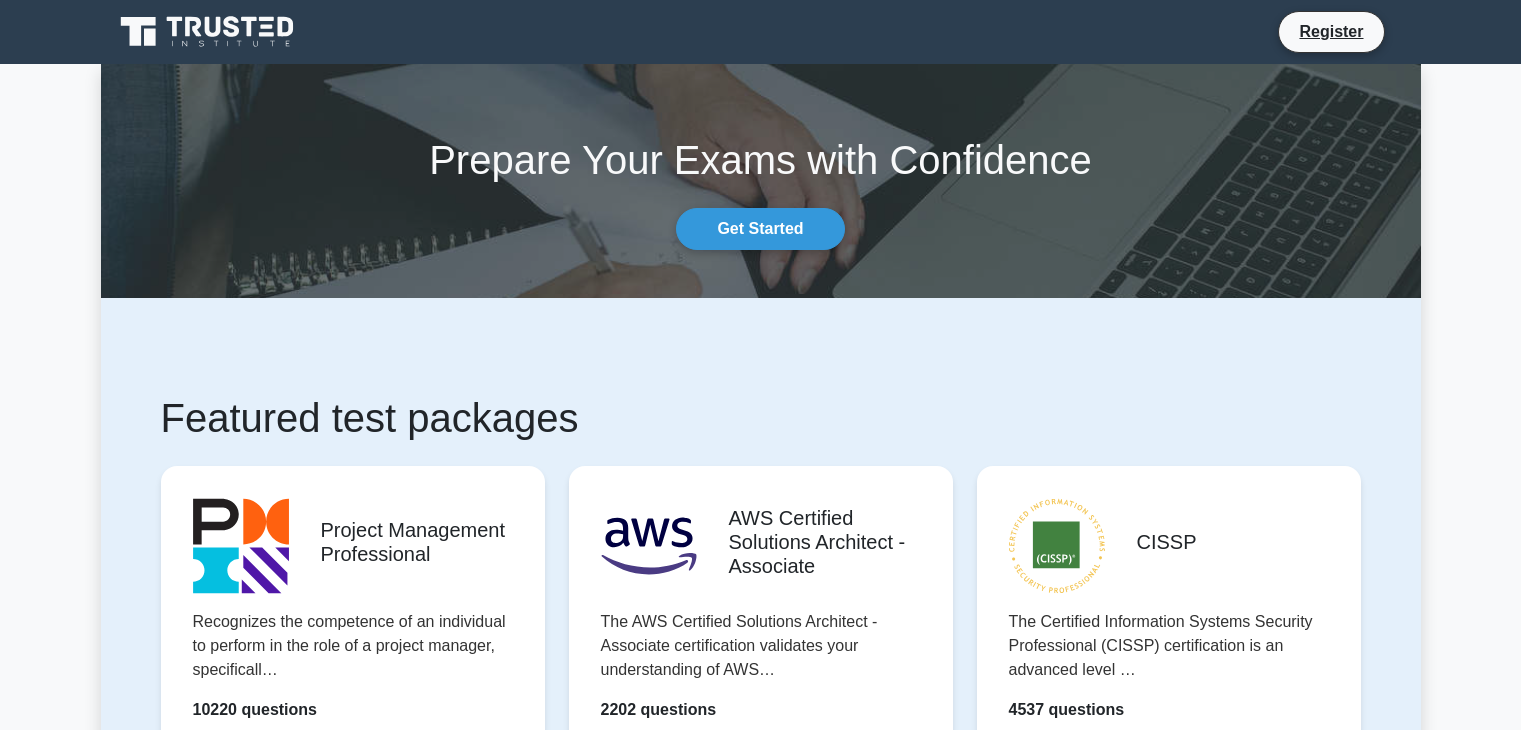 scroll, scrollTop: 0, scrollLeft: 0, axis: both 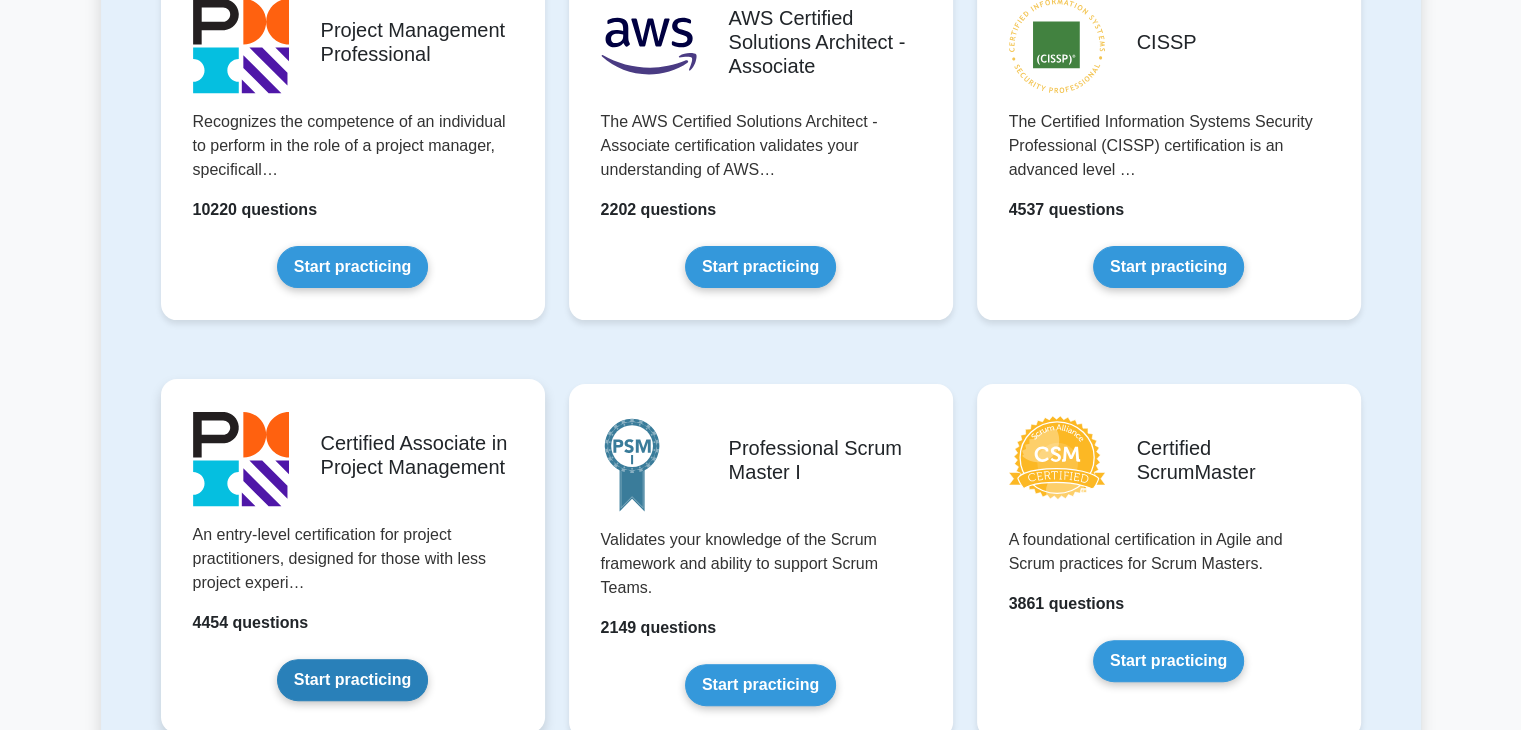 click on "Start practicing" at bounding box center (352, 680) 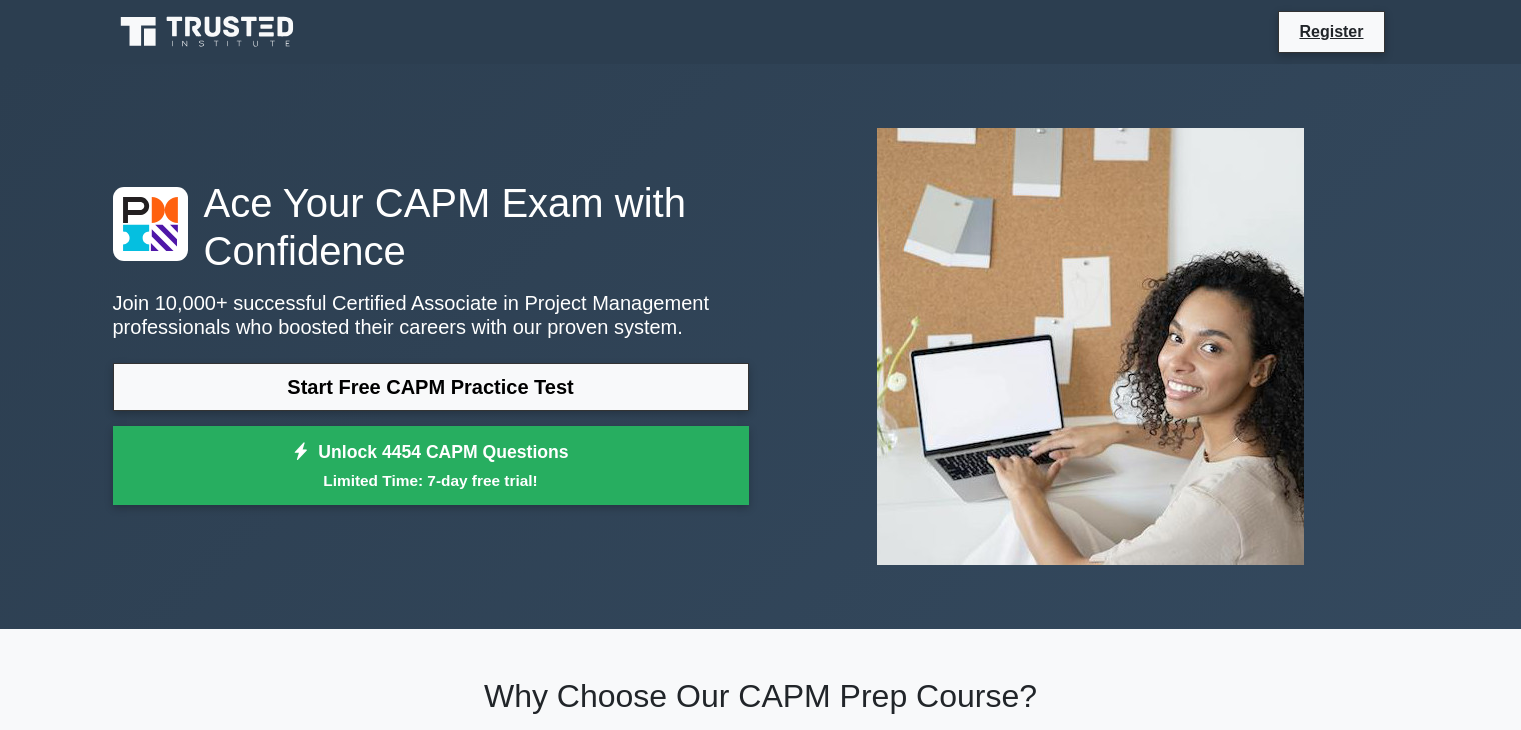 scroll, scrollTop: 0, scrollLeft: 0, axis: both 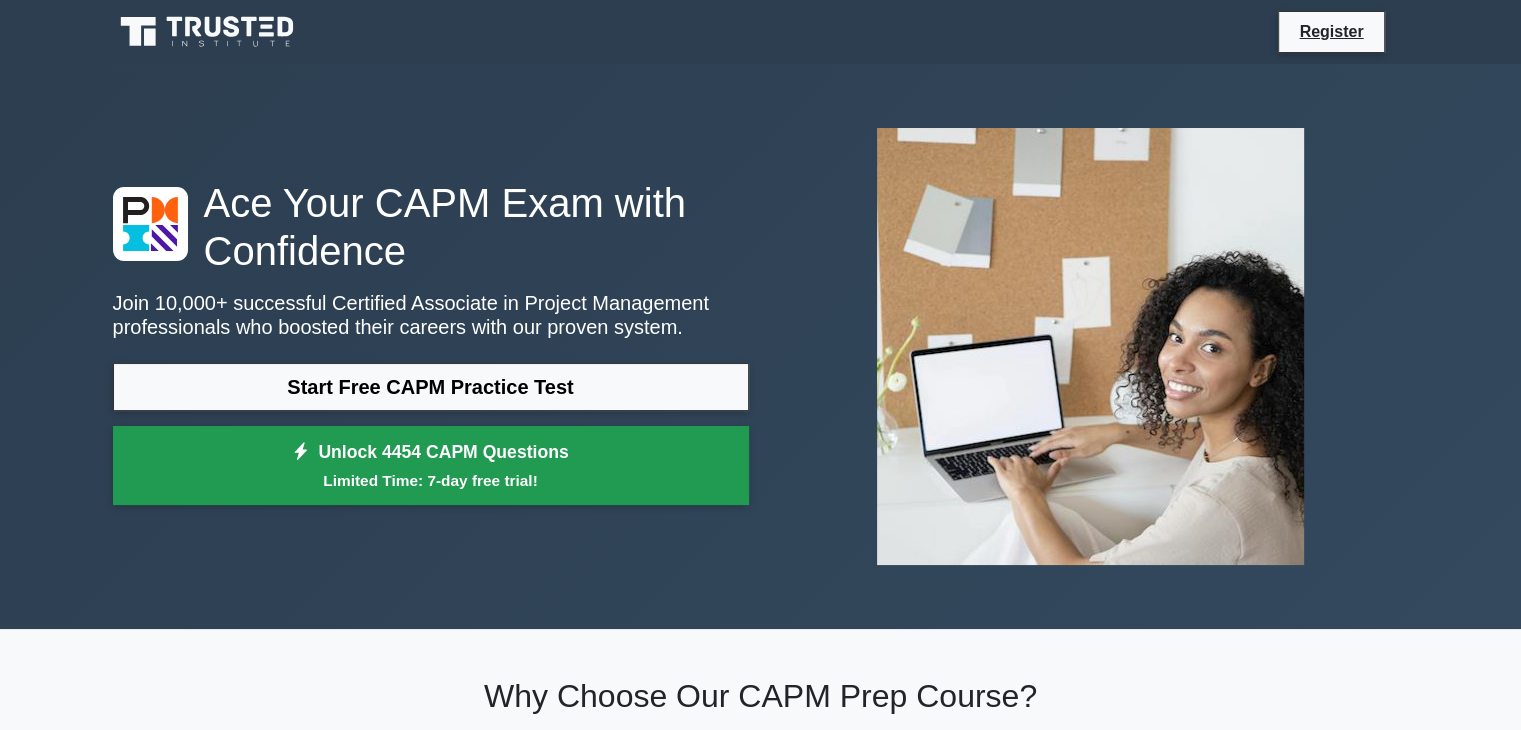 click on "Unlock 4454 CAPM Questions
Limited Time: 7-day free trial!" at bounding box center [431, 466] 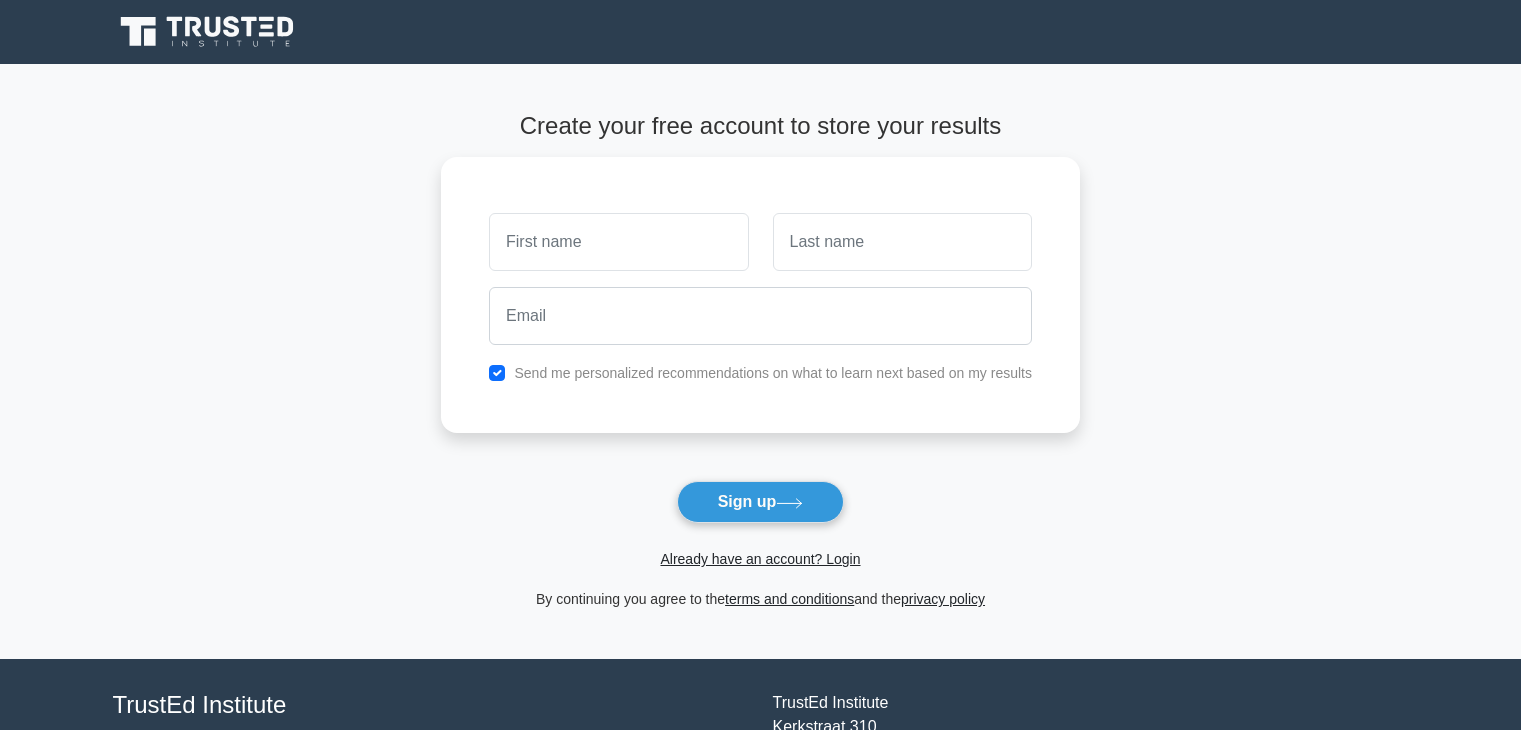 scroll, scrollTop: 0, scrollLeft: 0, axis: both 